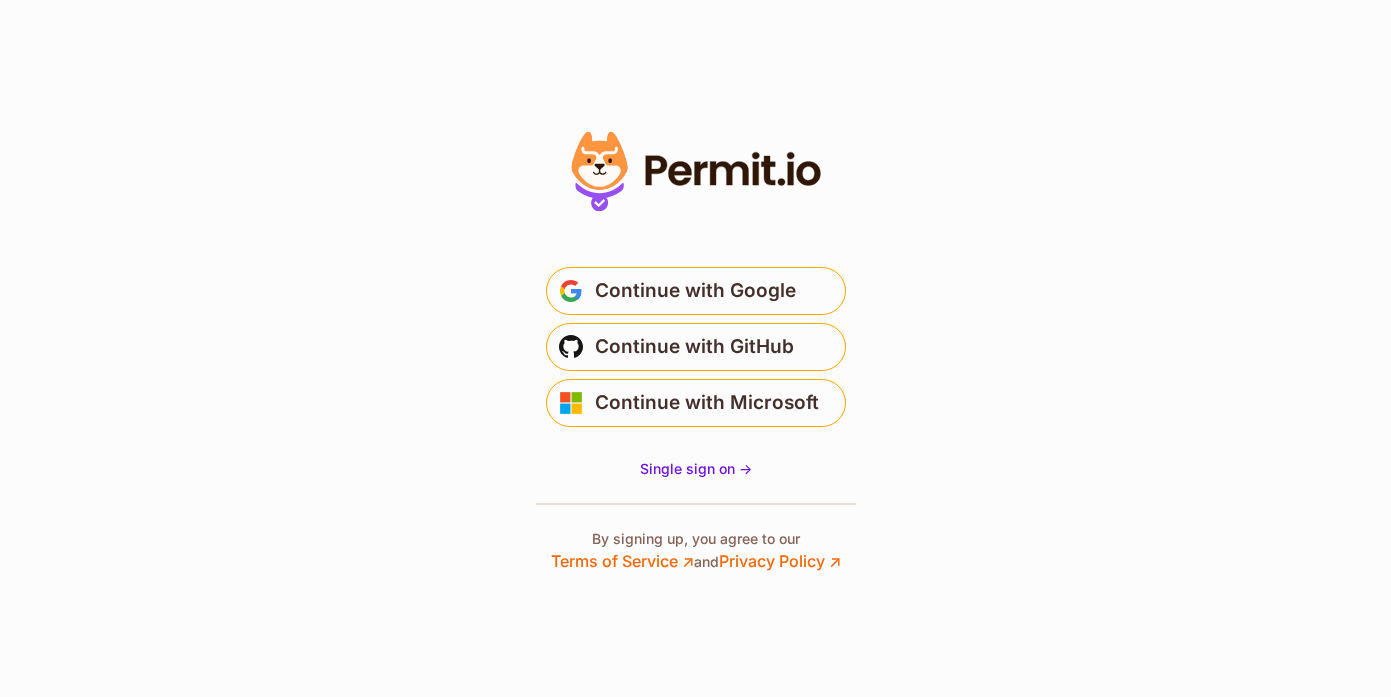 scroll, scrollTop: 0, scrollLeft: 0, axis: both 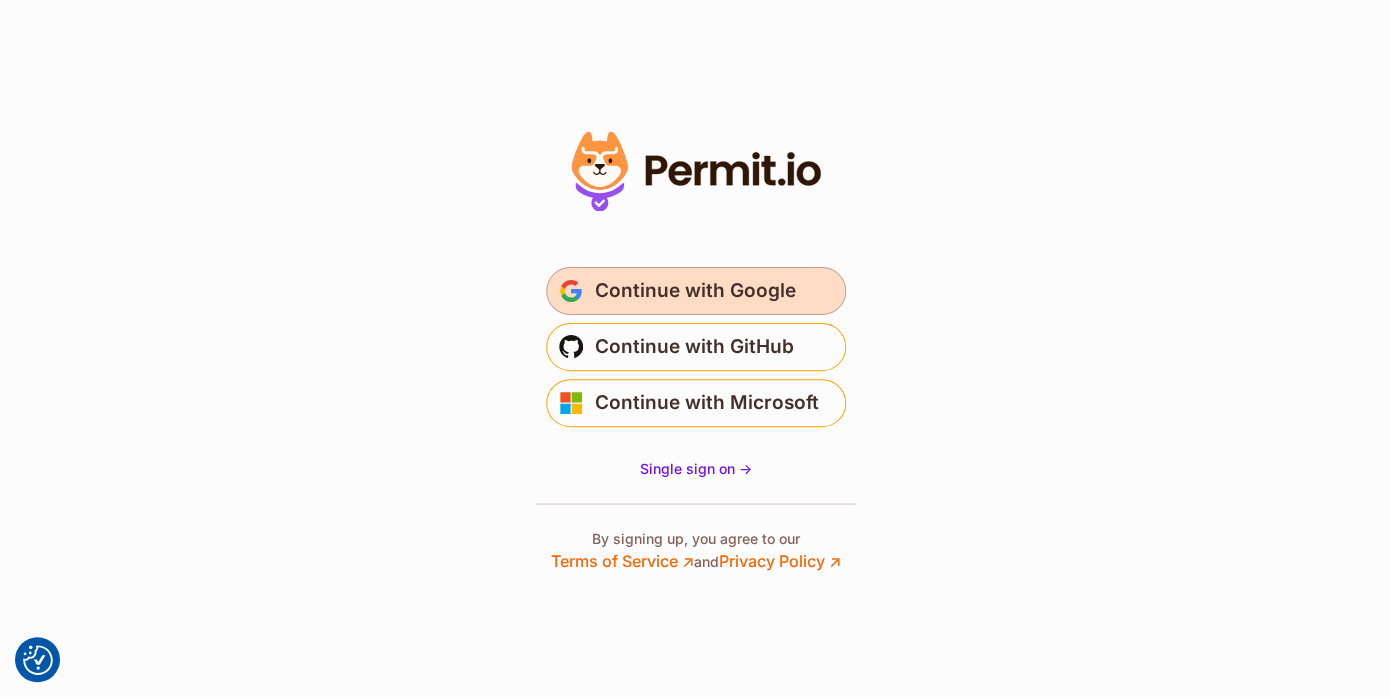 click on "Continue with Google" at bounding box center [695, 291] 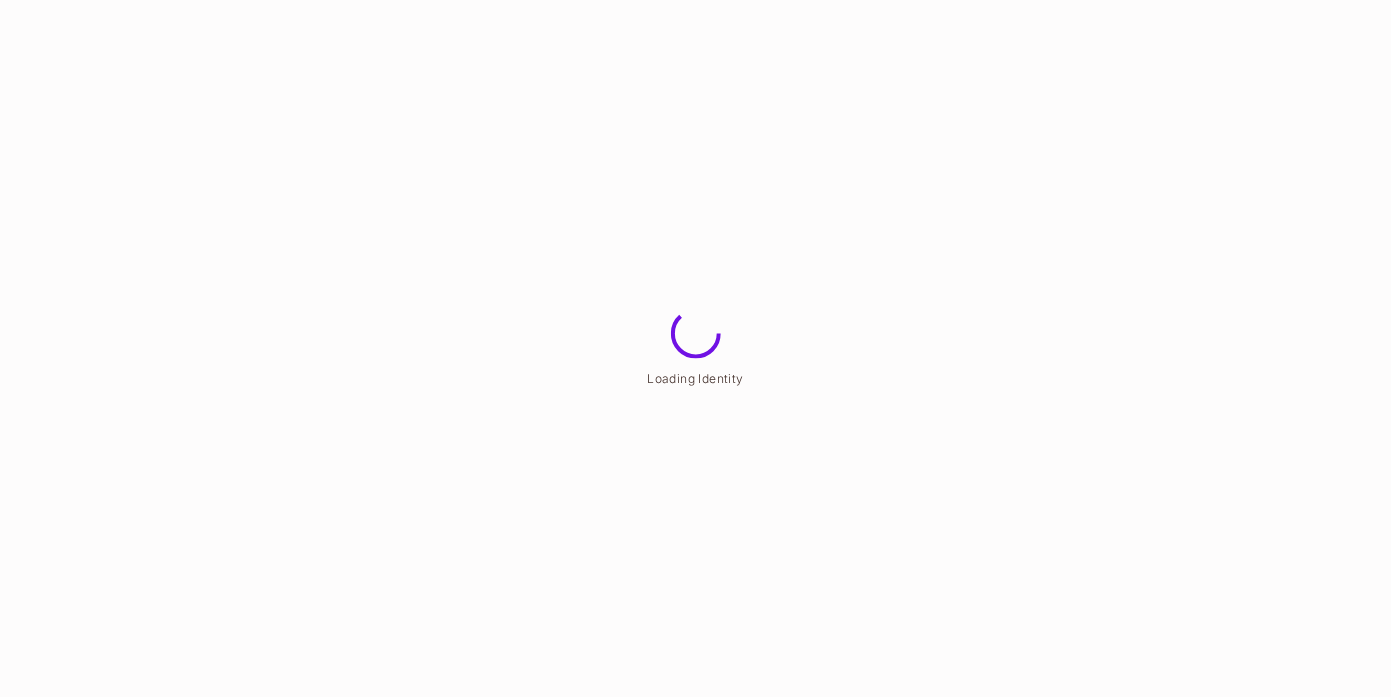 scroll, scrollTop: 0, scrollLeft: 0, axis: both 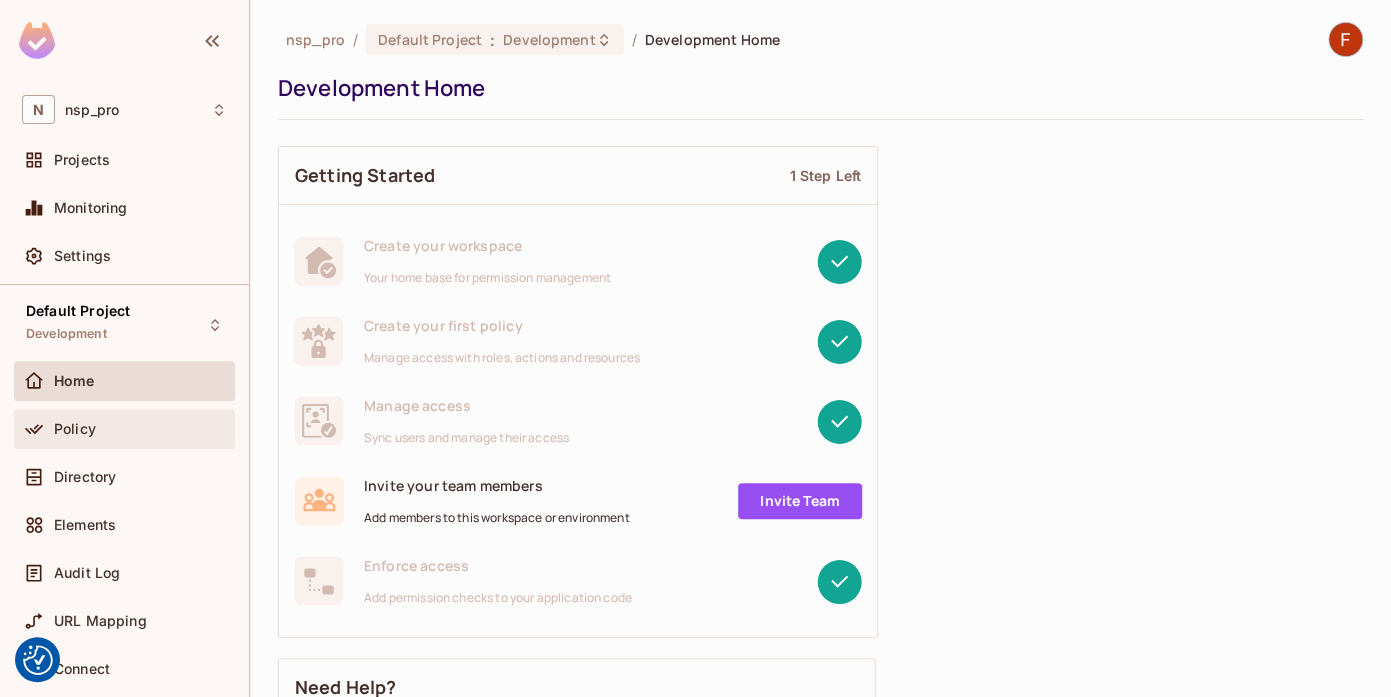 click on "Policy" at bounding box center [124, 429] 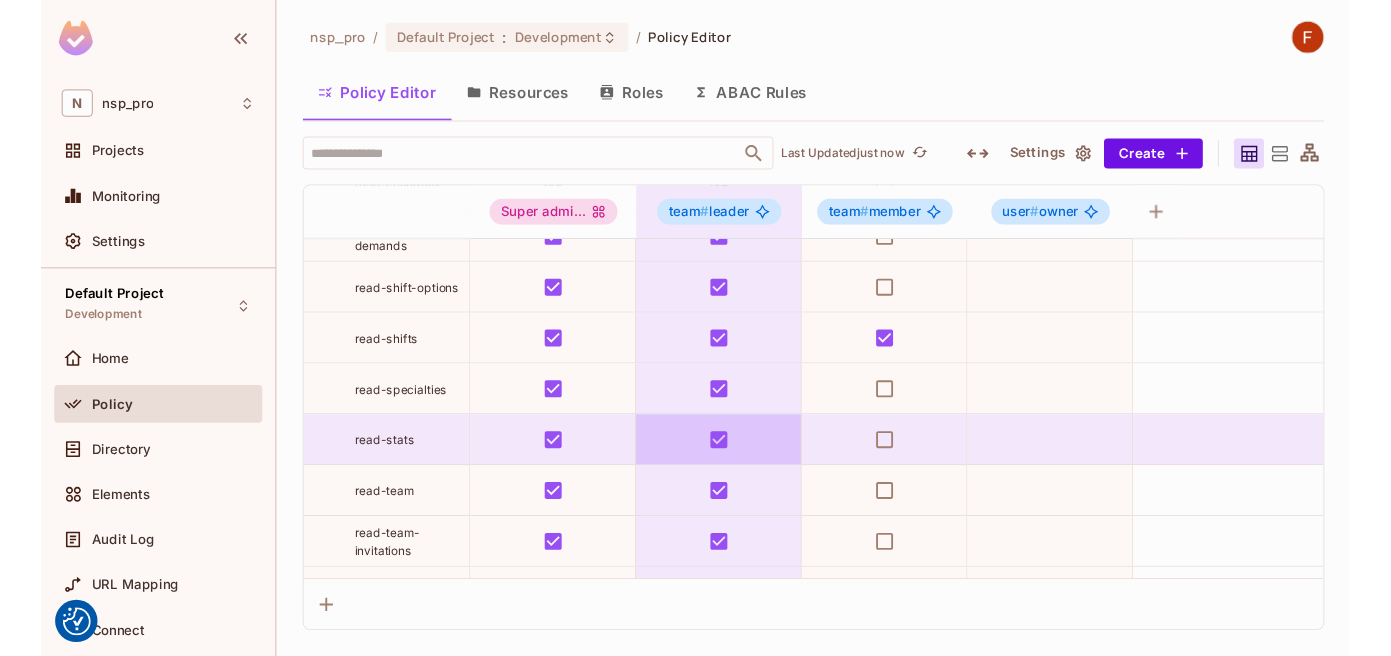 scroll, scrollTop: 3718, scrollLeft: 0, axis: vertical 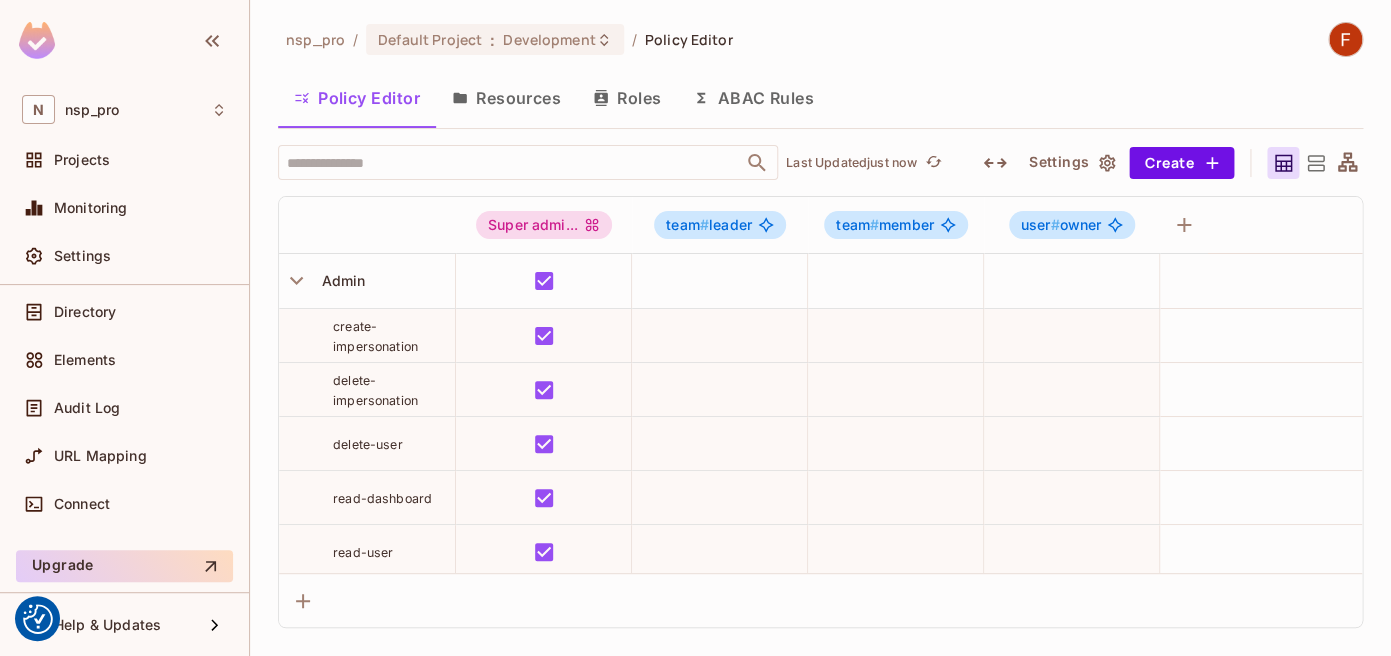 click on "Resources" at bounding box center (506, 98) 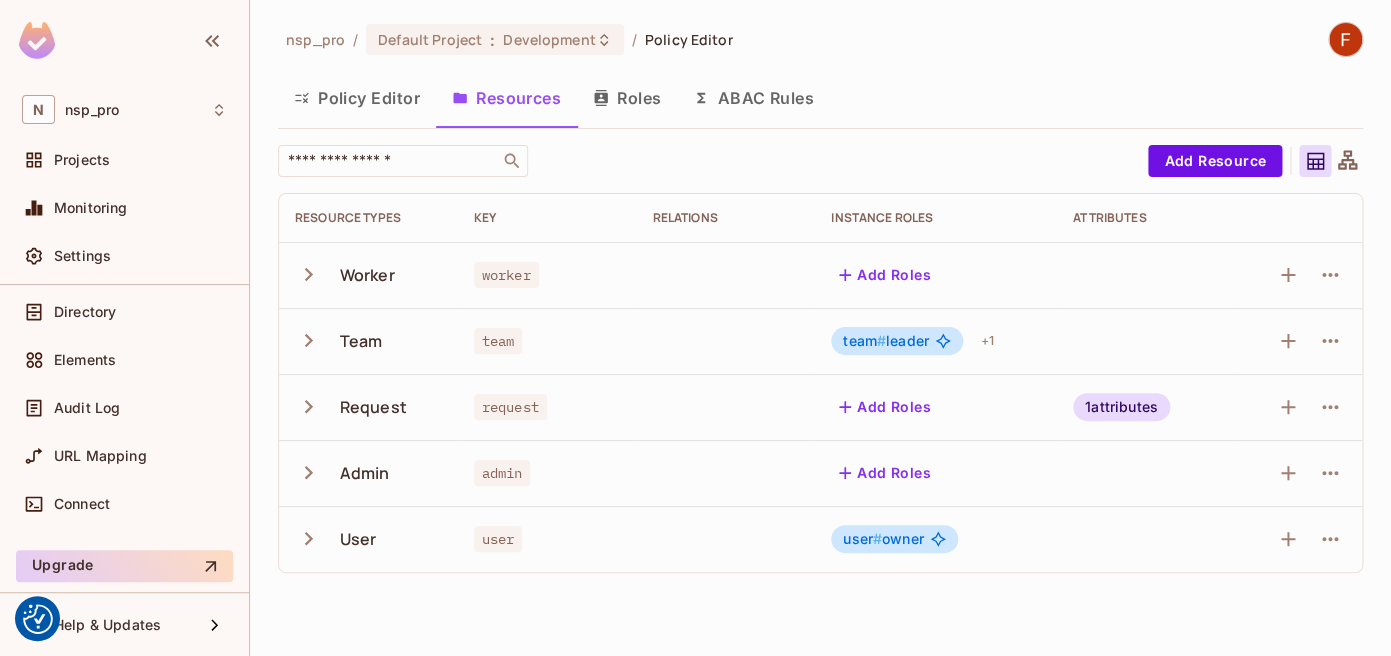 click 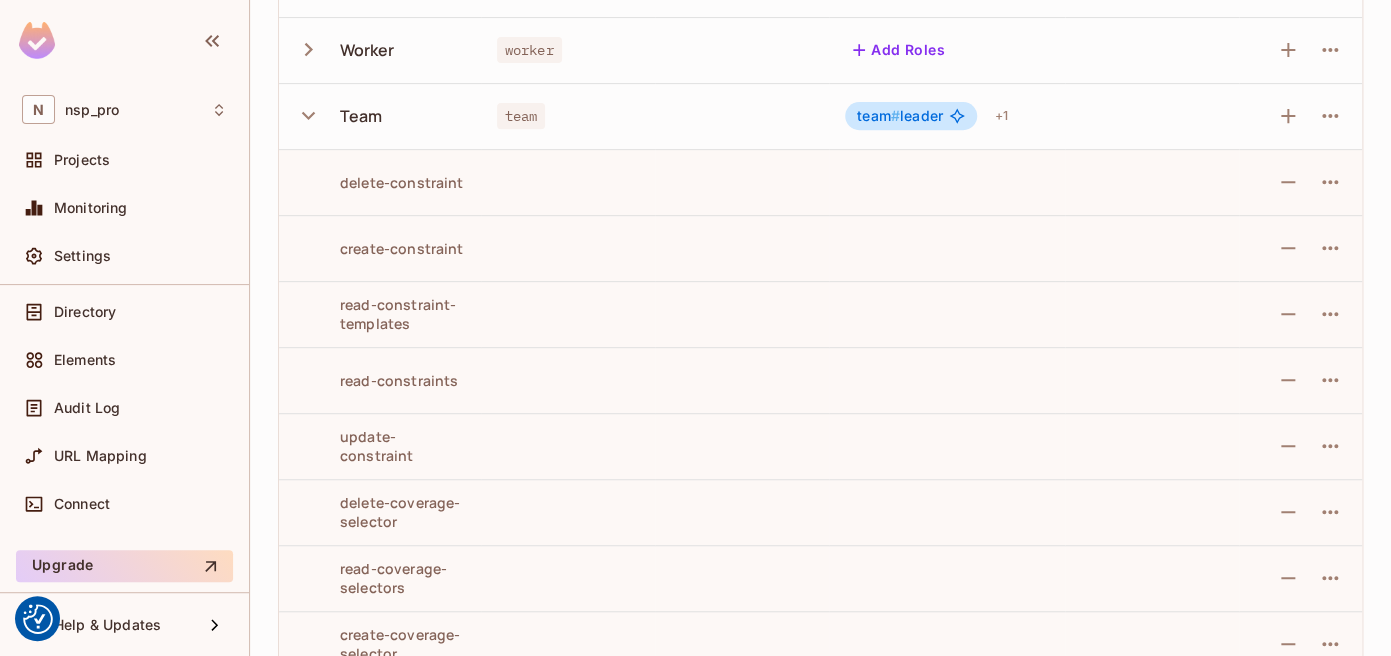 scroll, scrollTop: 0, scrollLeft: 0, axis: both 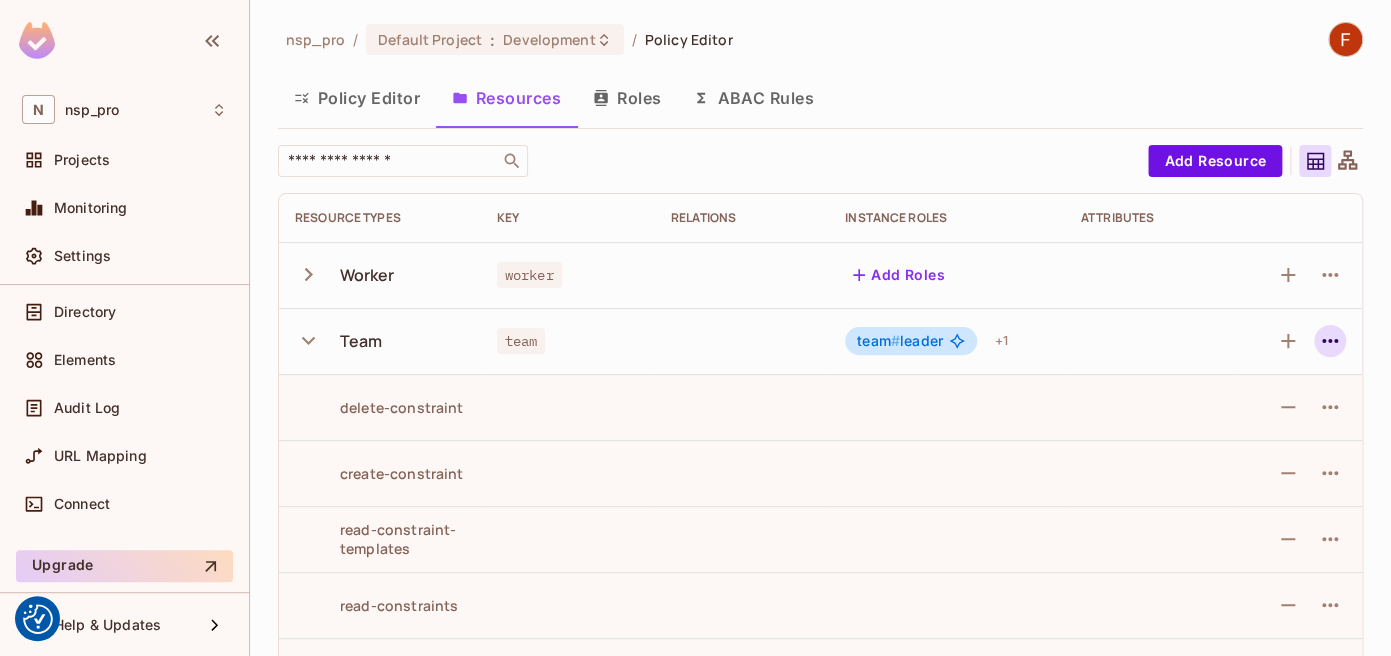 click 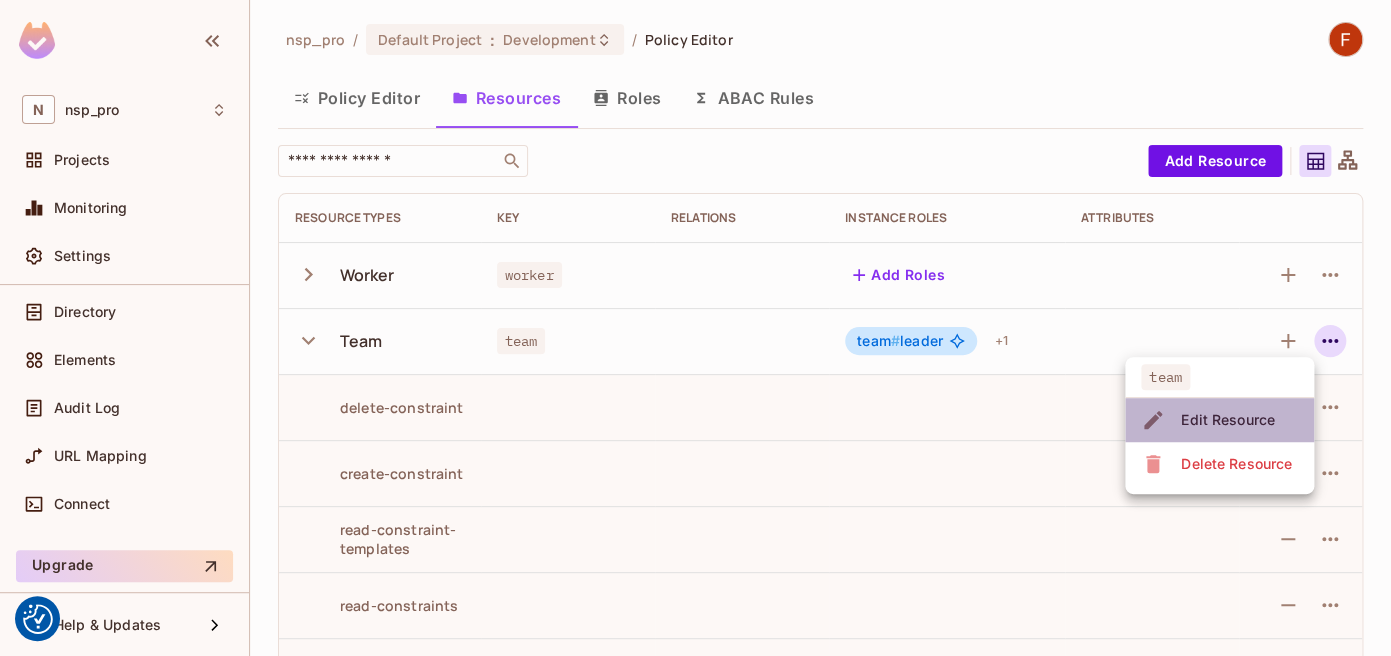 click on "Edit Resource" at bounding box center (1228, 420) 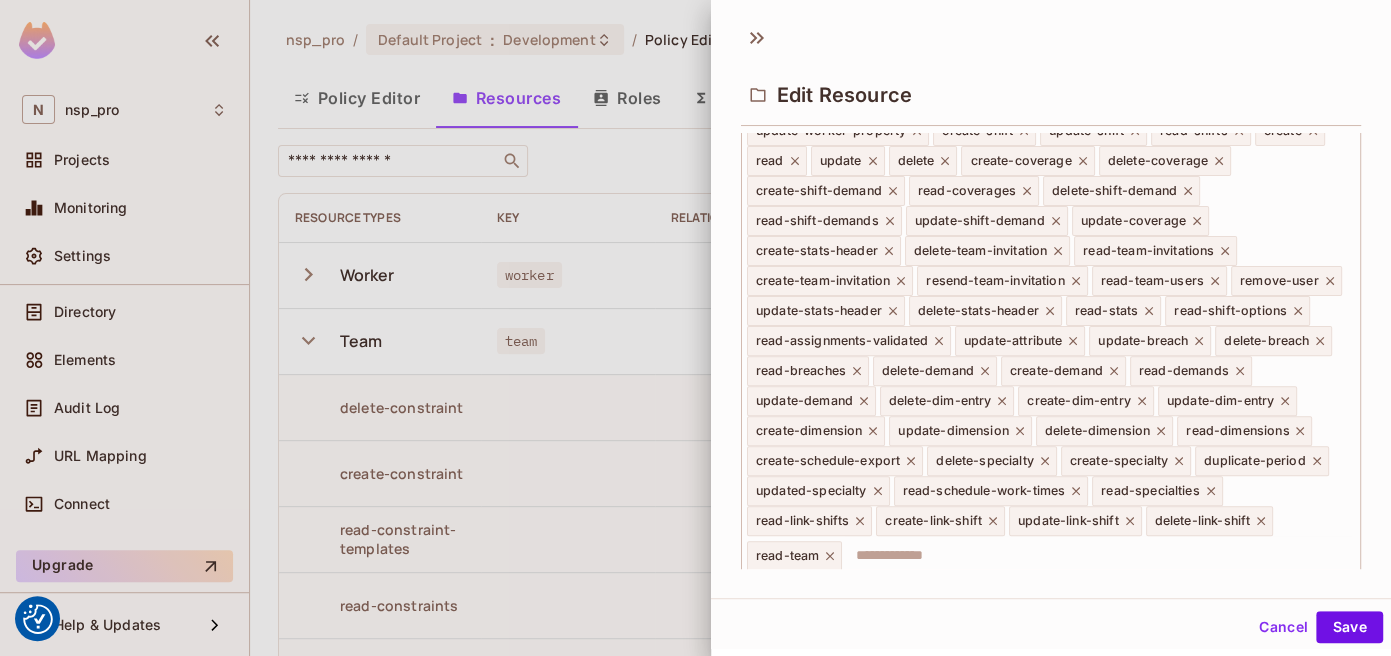 scroll, scrollTop: 778, scrollLeft: 0, axis: vertical 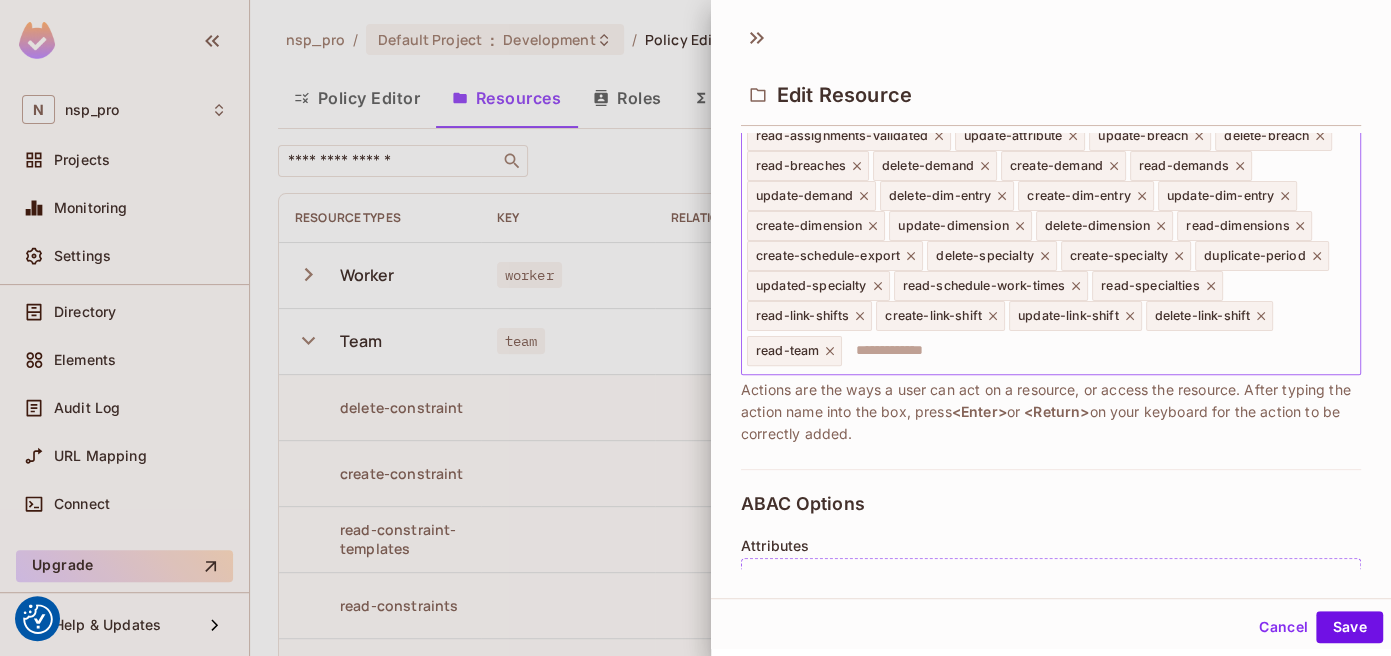 click at bounding box center [1098, 351] 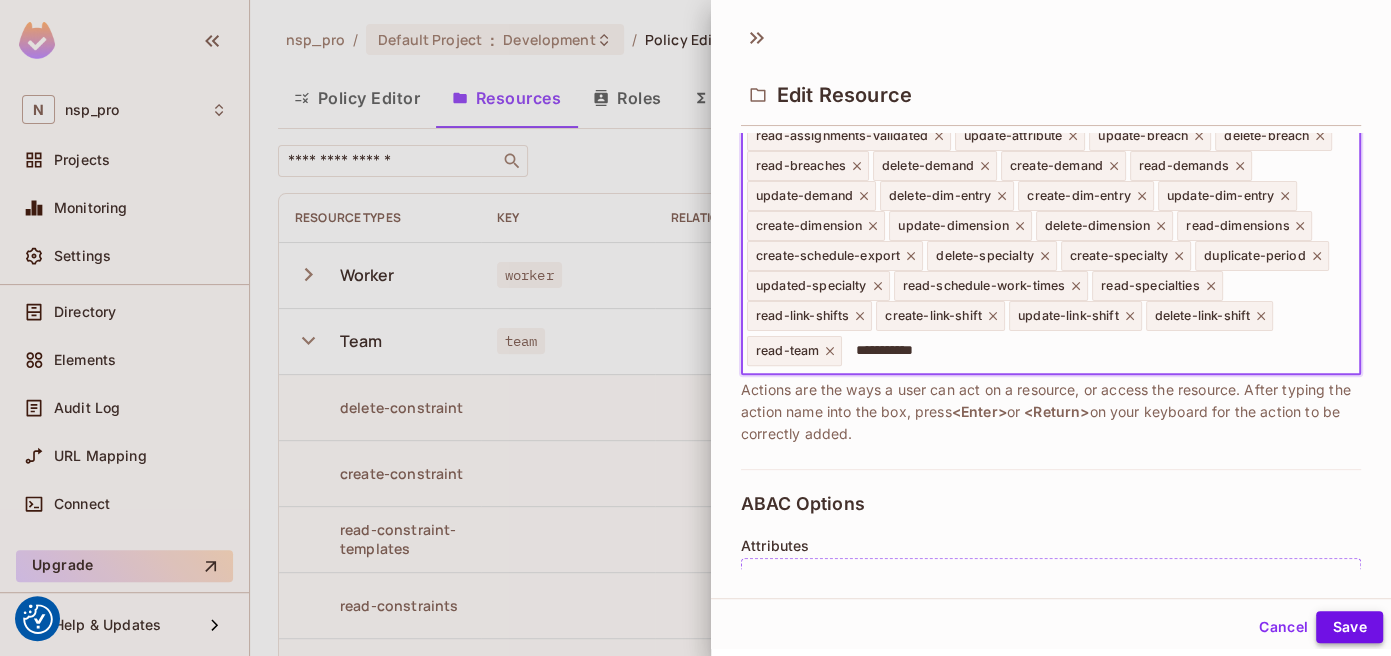 type on "**********" 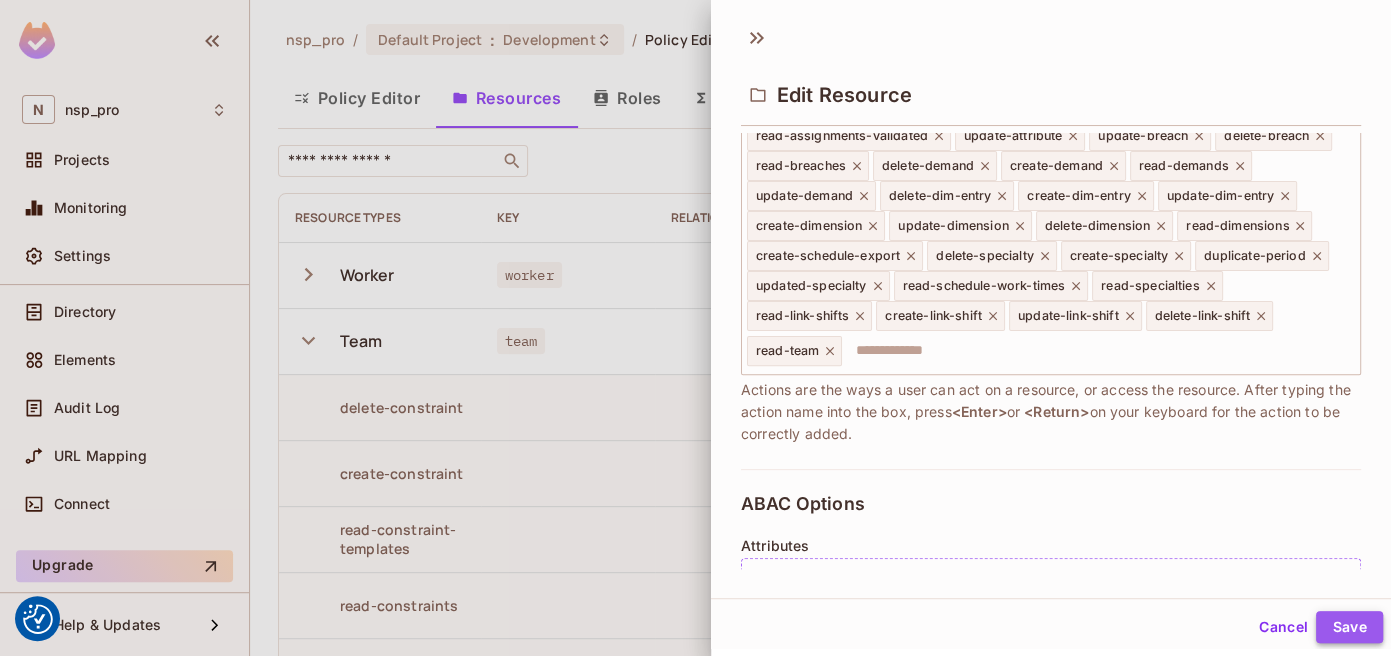 click on "Save" at bounding box center (1349, 627) 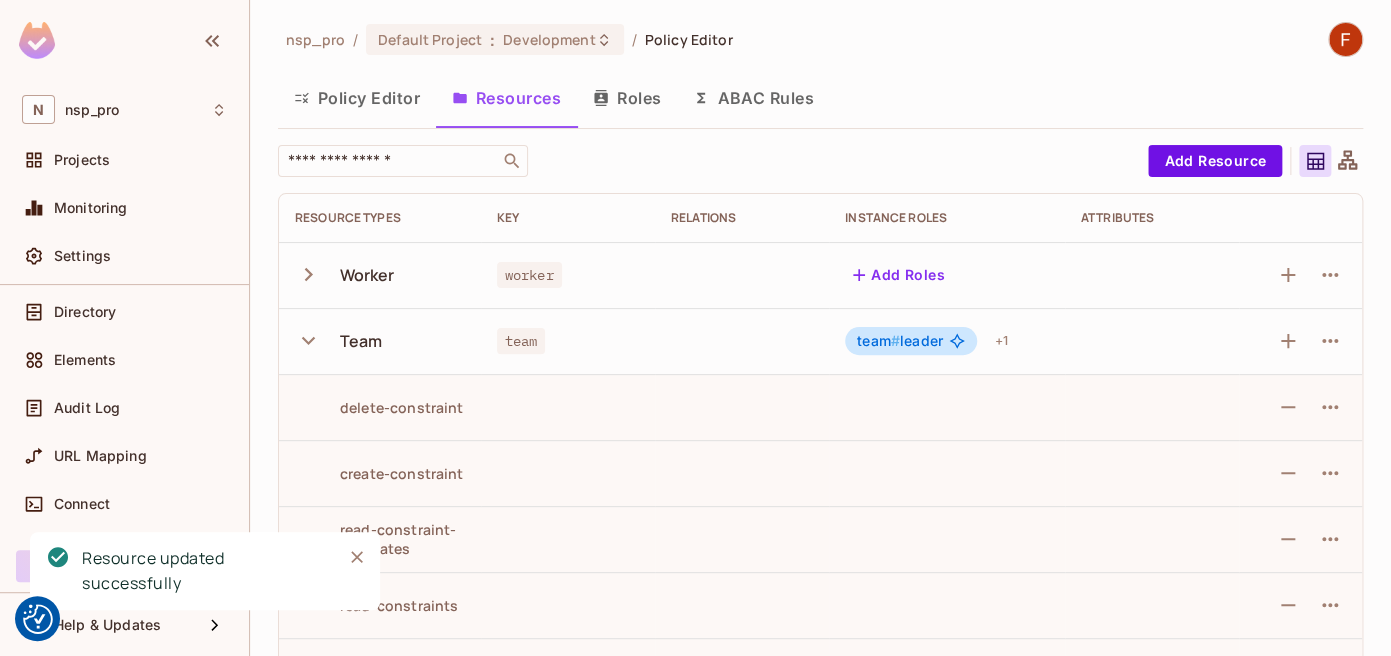 click on "Policy Editor" at bounding box center (357, 98) 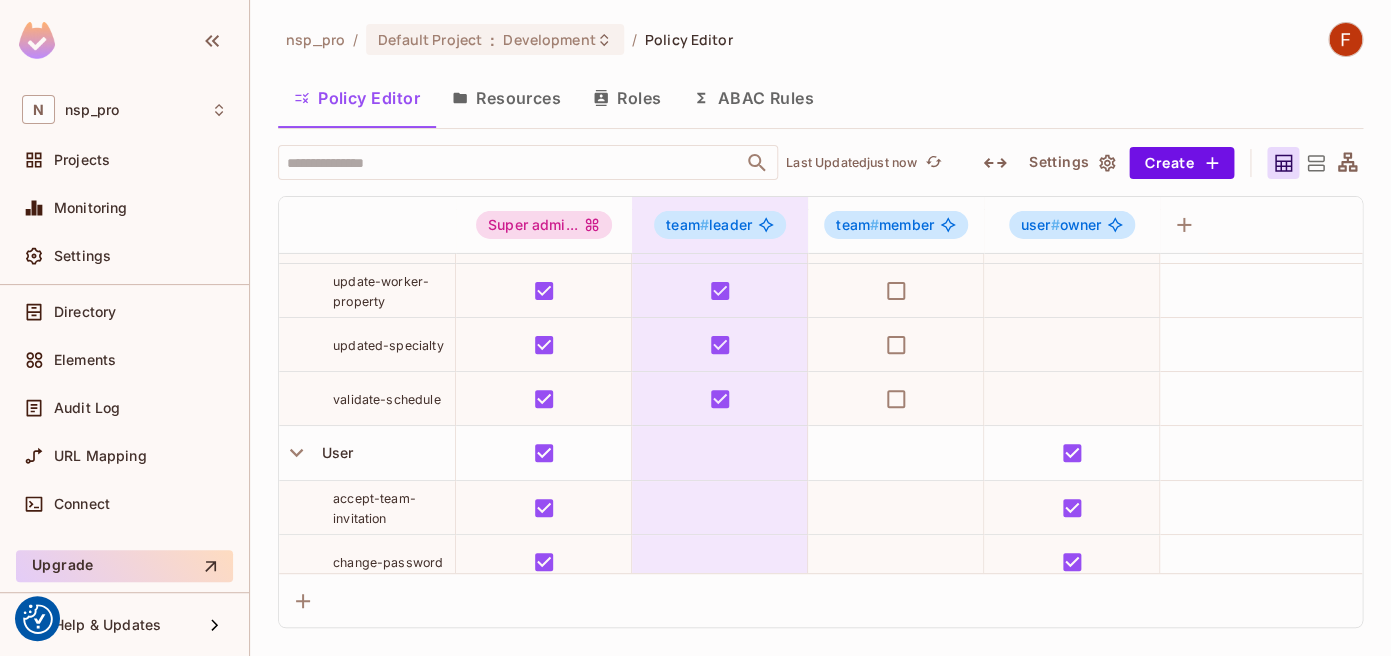 scroll, scrollTop: 6344, scrollLeft: 0, axis: vertical 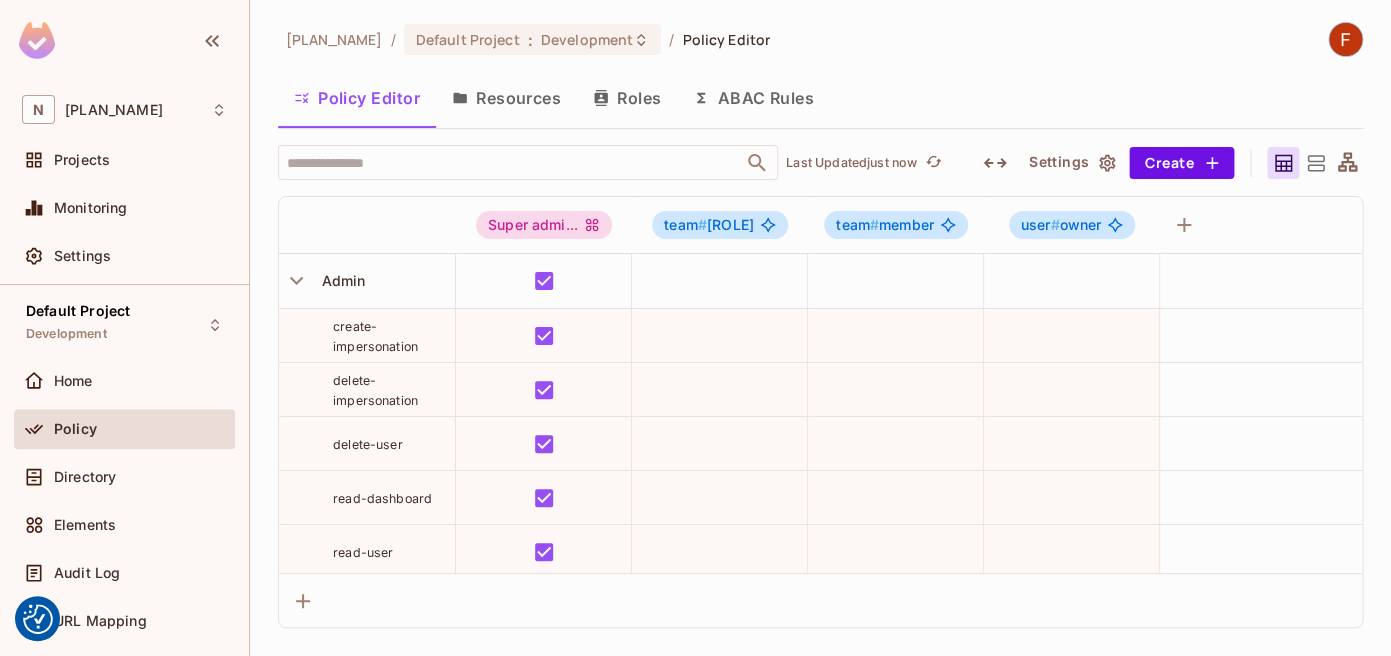 click on "Resources" at bounding box center (506, 98) 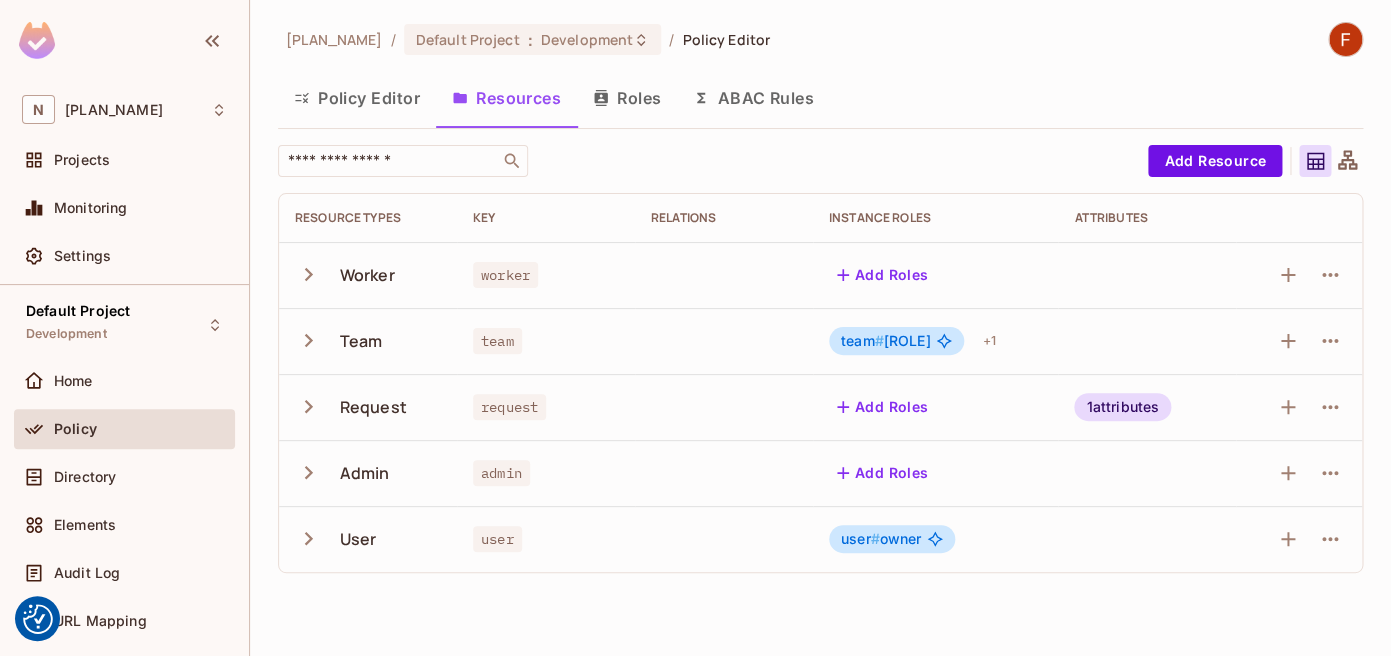 click 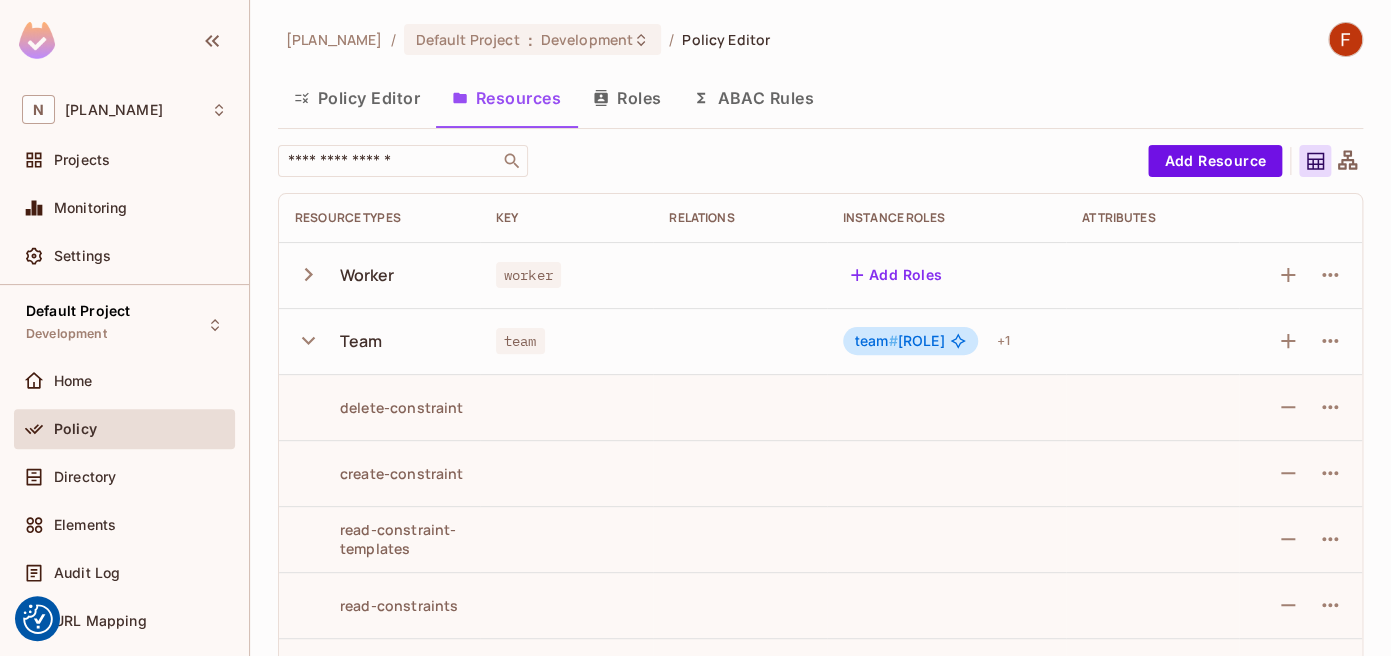 type 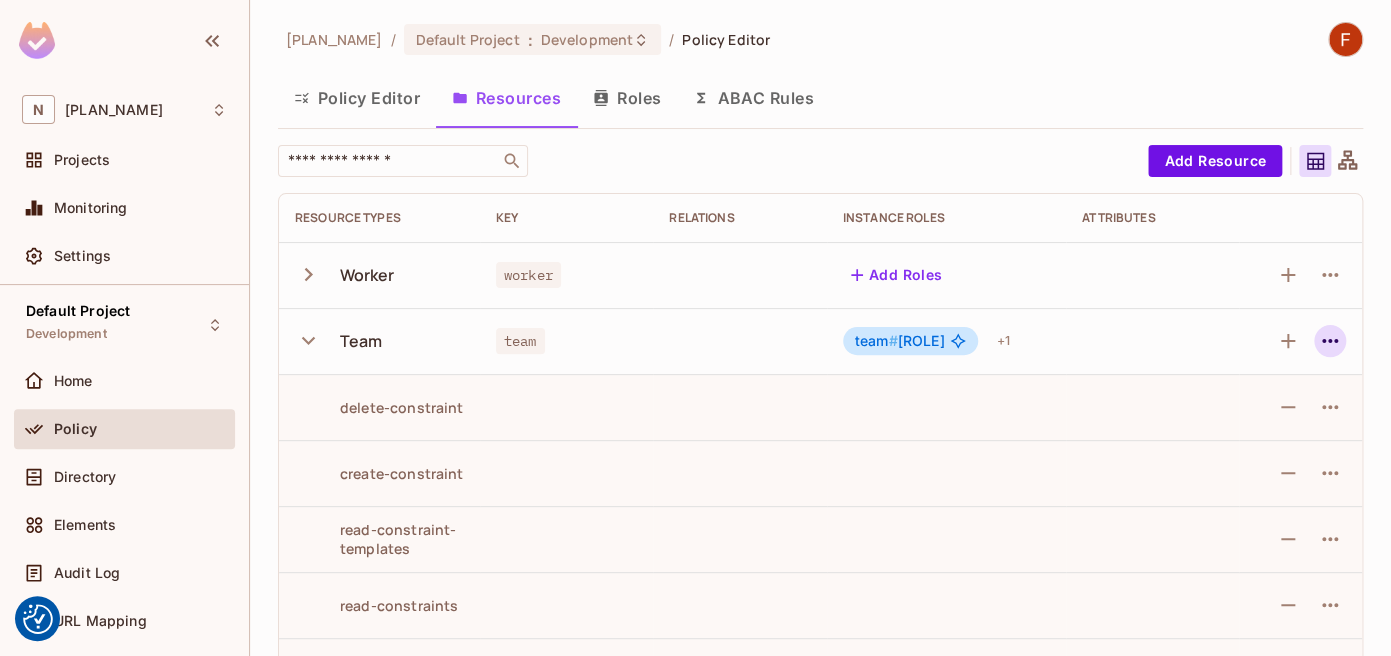 click 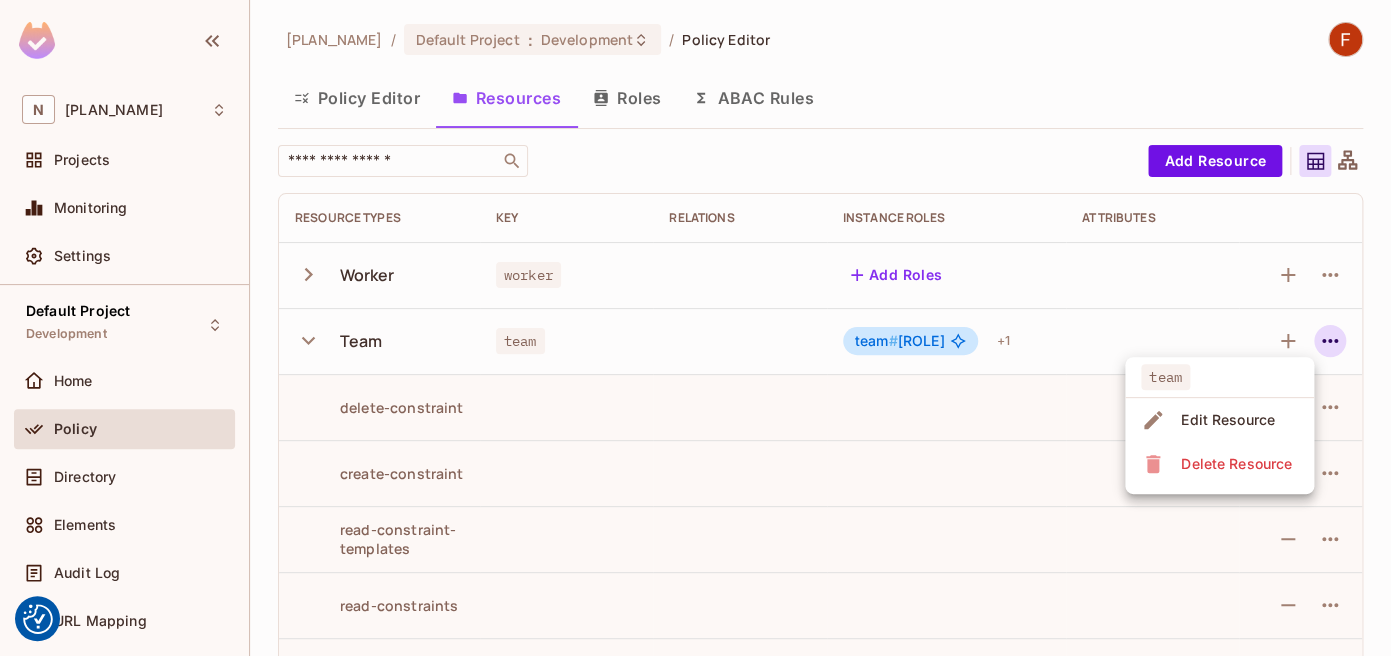 click on "Edit Resource" at bounding box center [1228, 420] 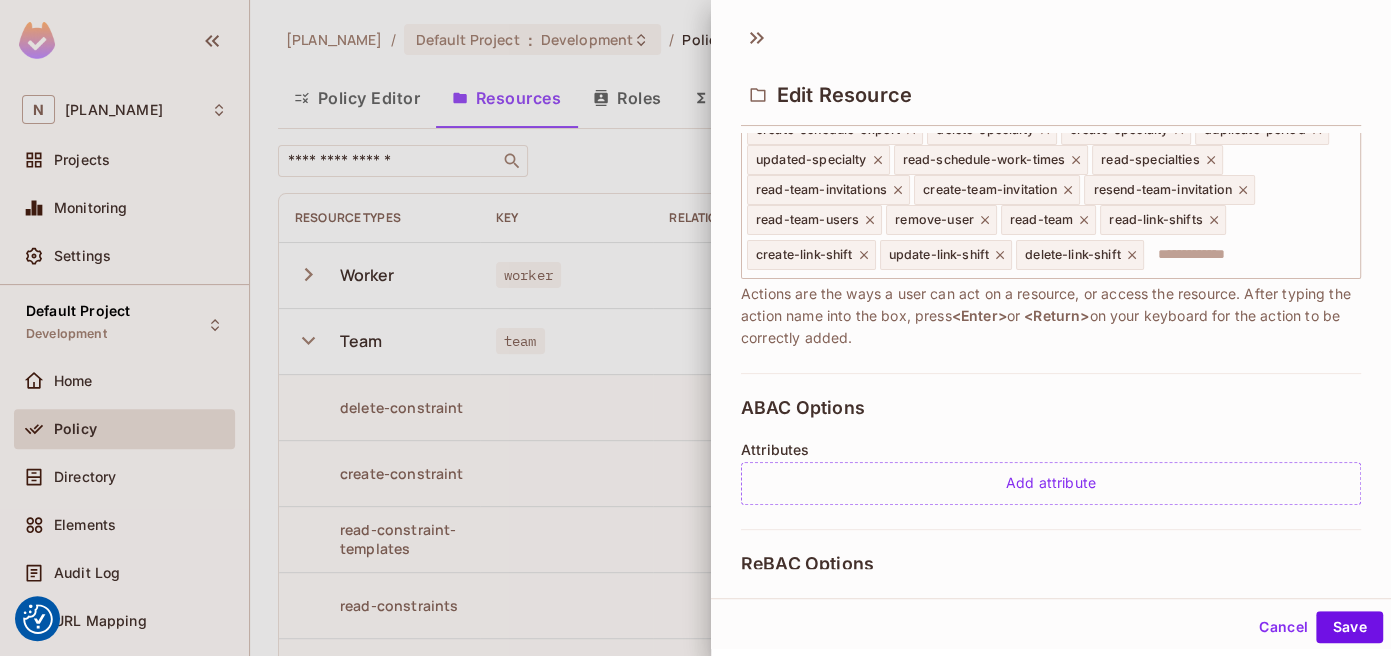 scroll, scrollTop: 848, scrollLeft: 0, axis: vertical 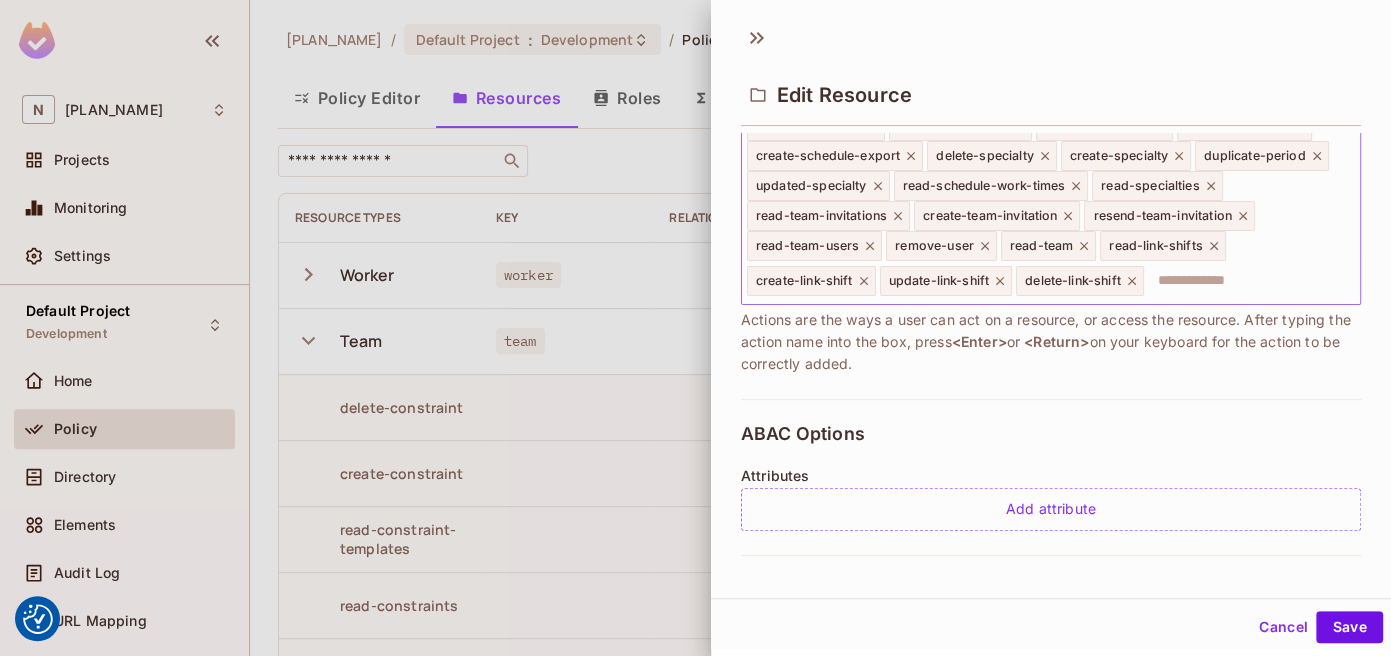 click at bounding box center [1249, 281] 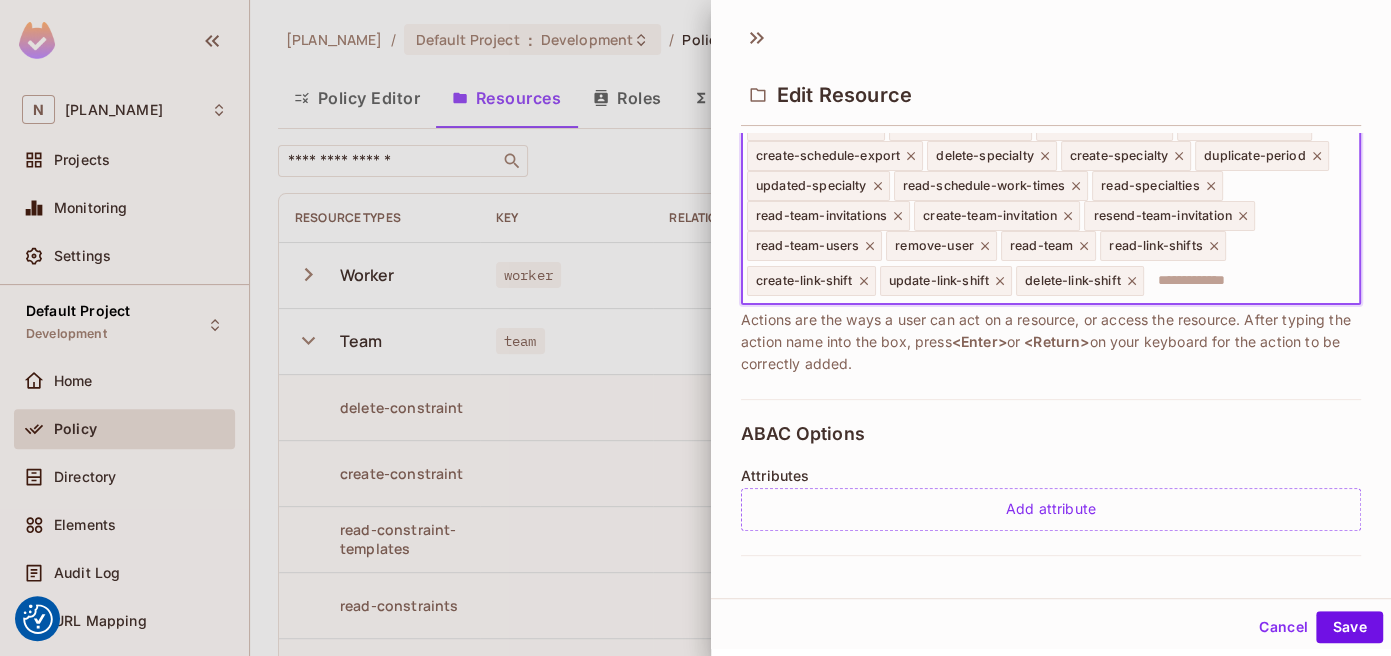 paste on "**********" 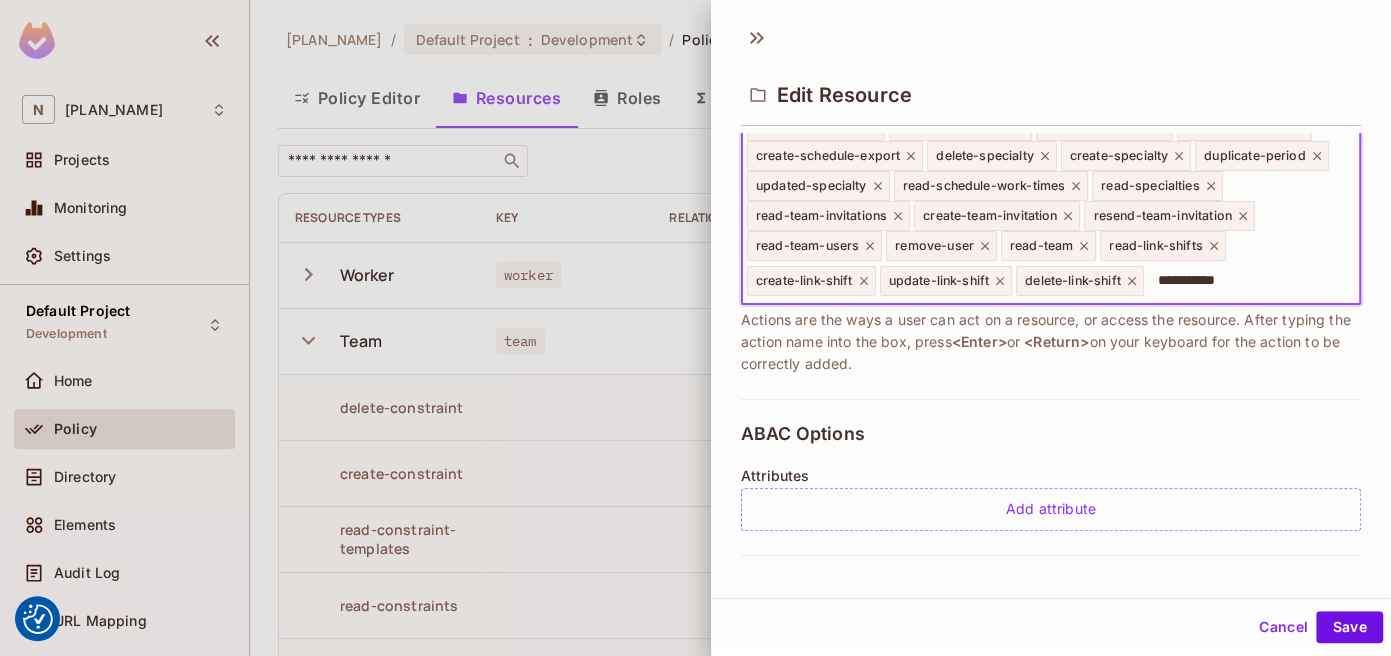 click on "**********" at bounding box center (1249, 281) 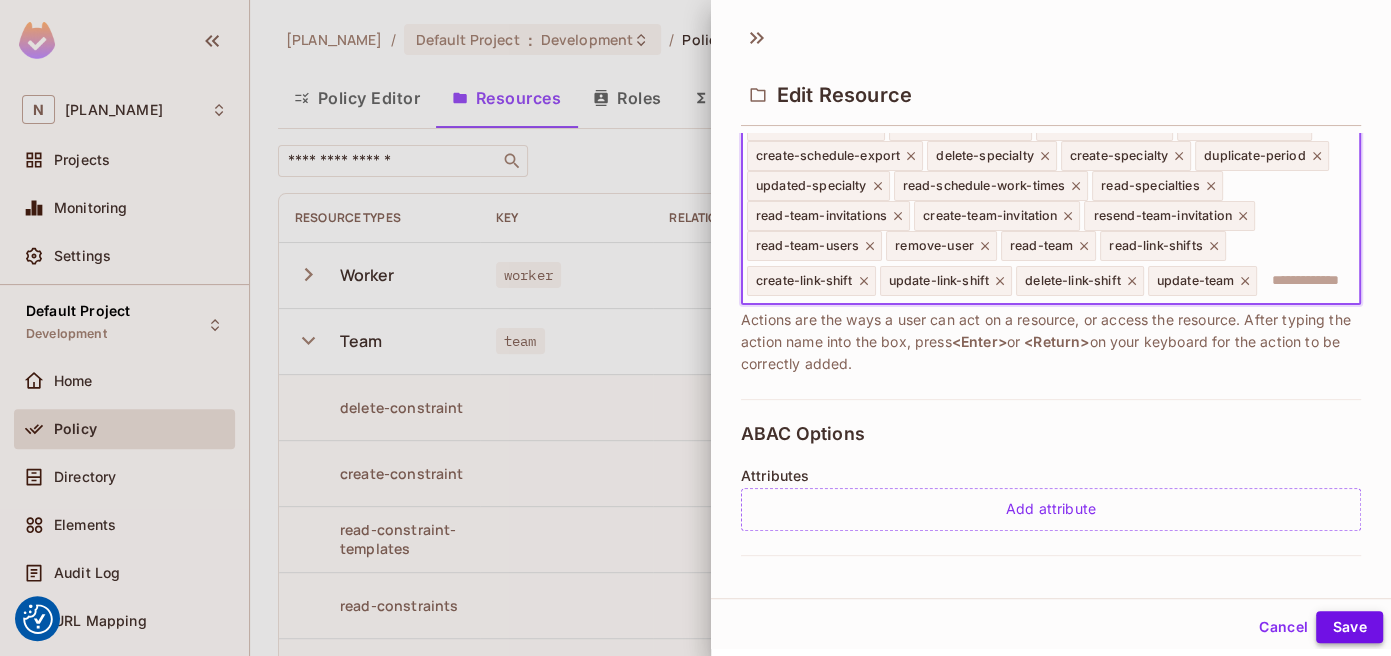click on "Save" at bounding box center (1349, 627) 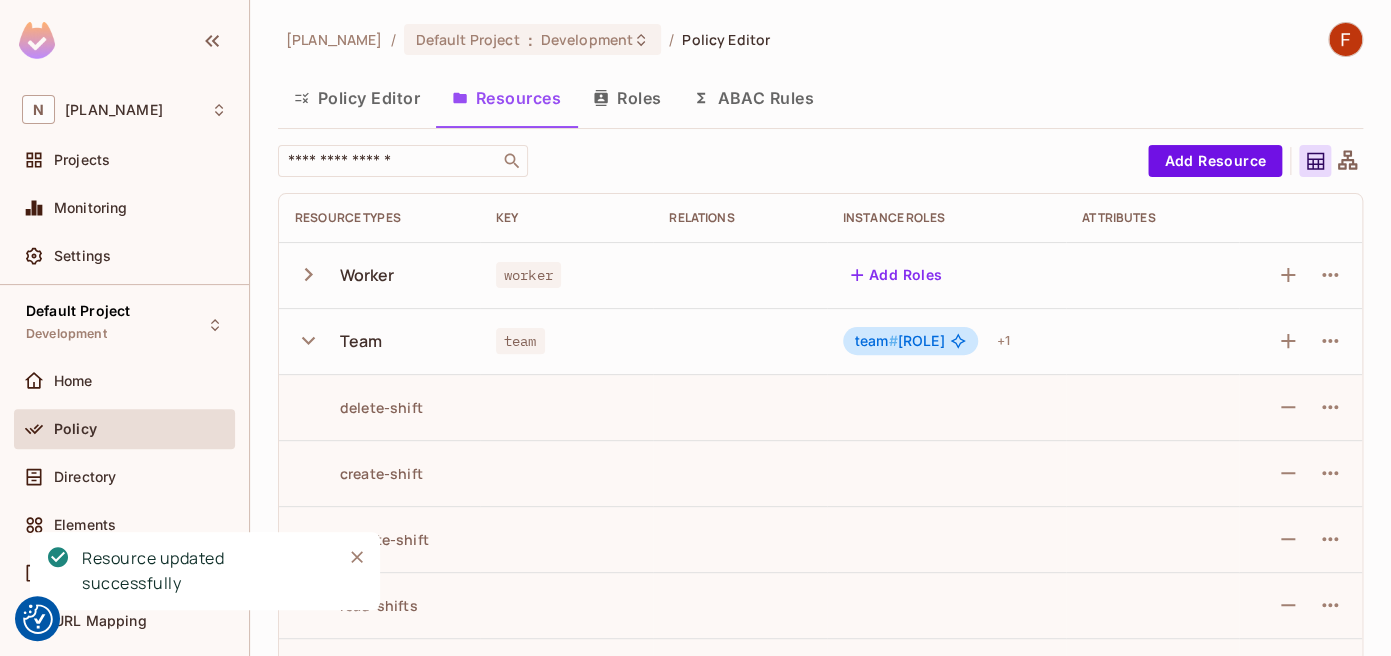click on "Policy Editor" at bounding box center [357, 98] 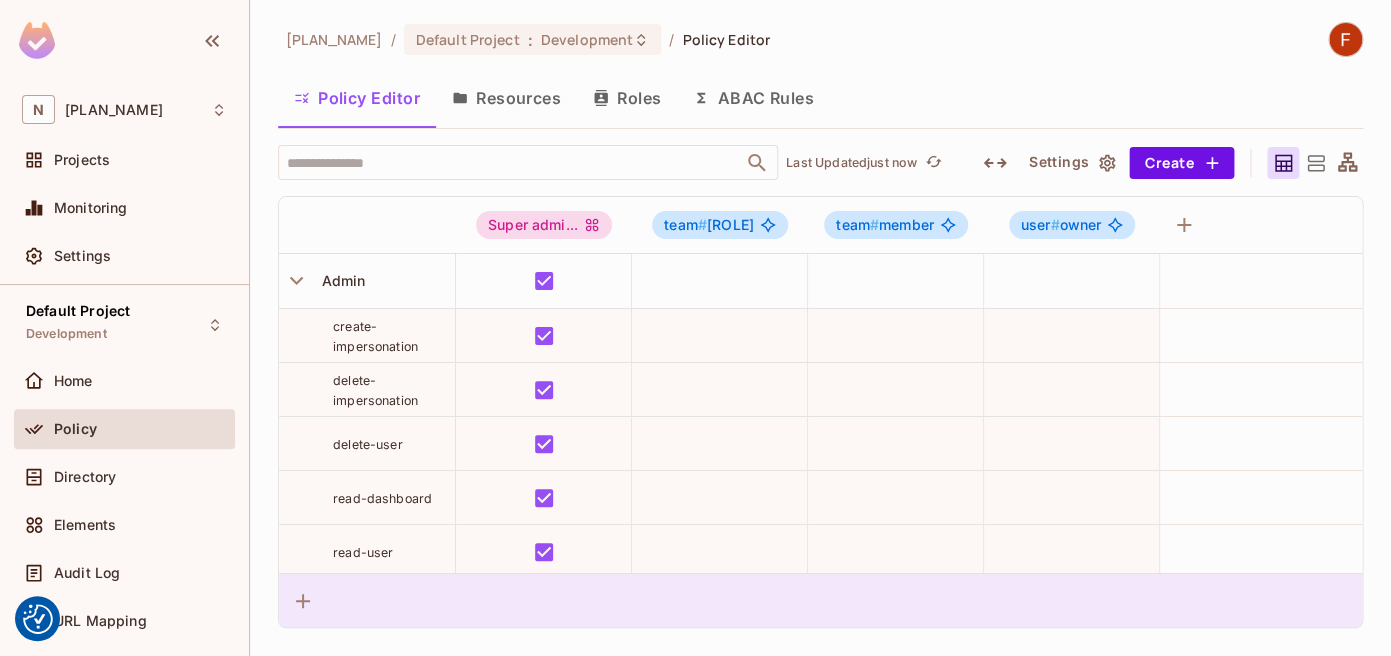 scroll, scrollTop: 5144, scrollLeft: 0, axis: vertical 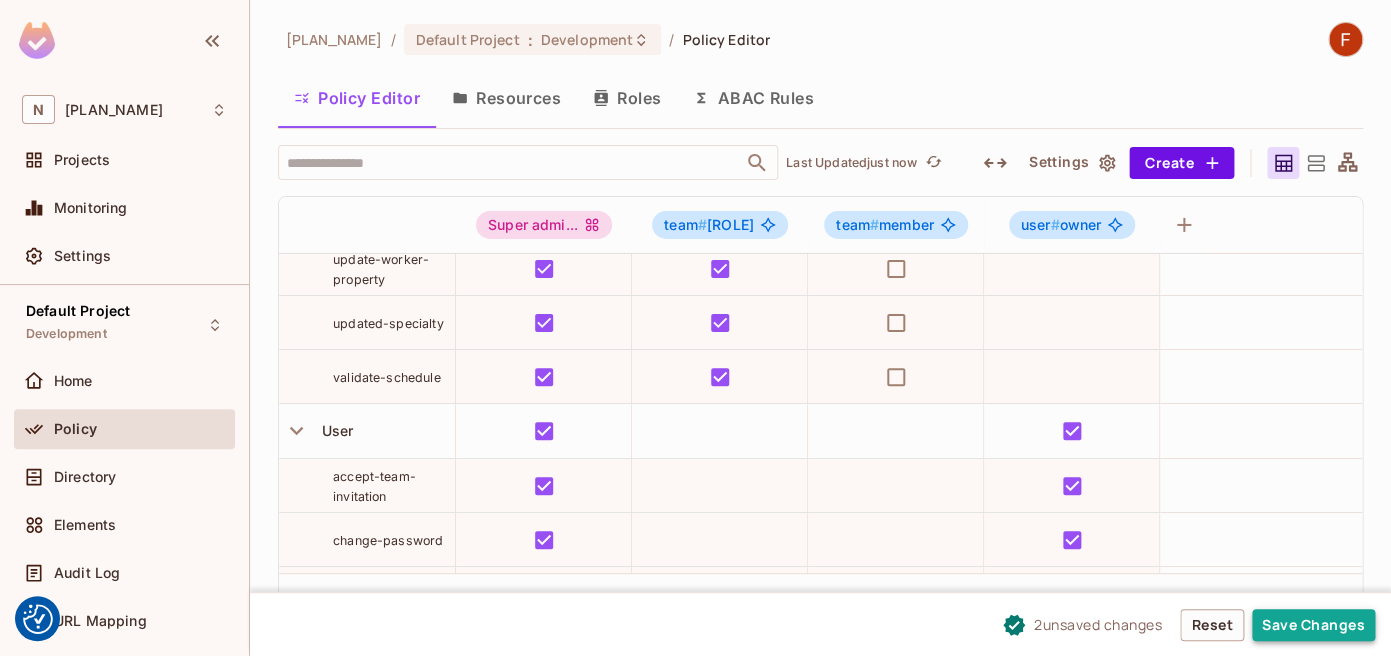click on "Save Changes" at bounding box center [1313, 625] 